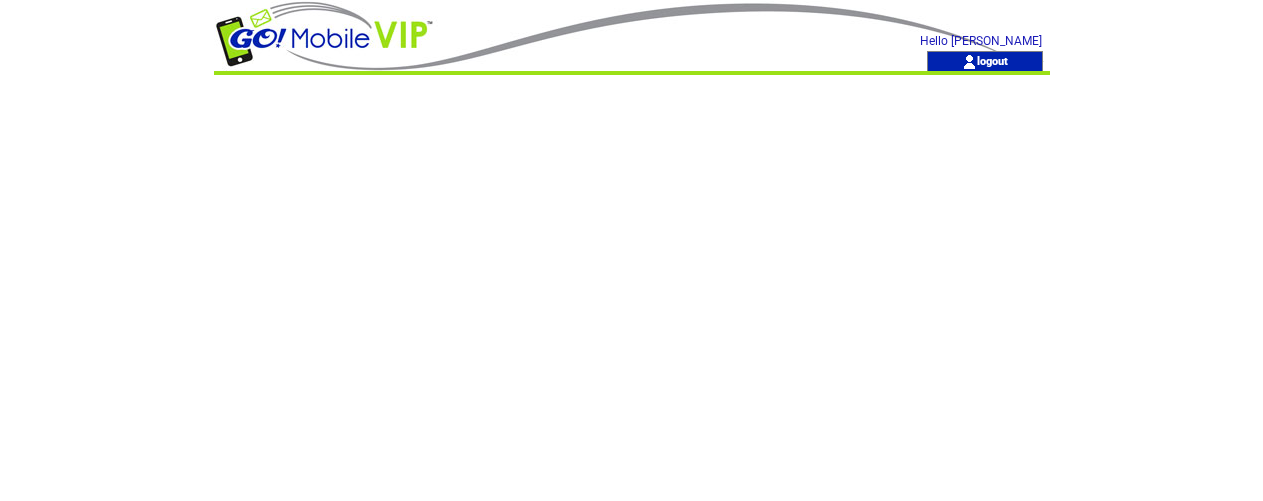 scroll, scrollTop: 0, scrollLeft: 0, axis: both 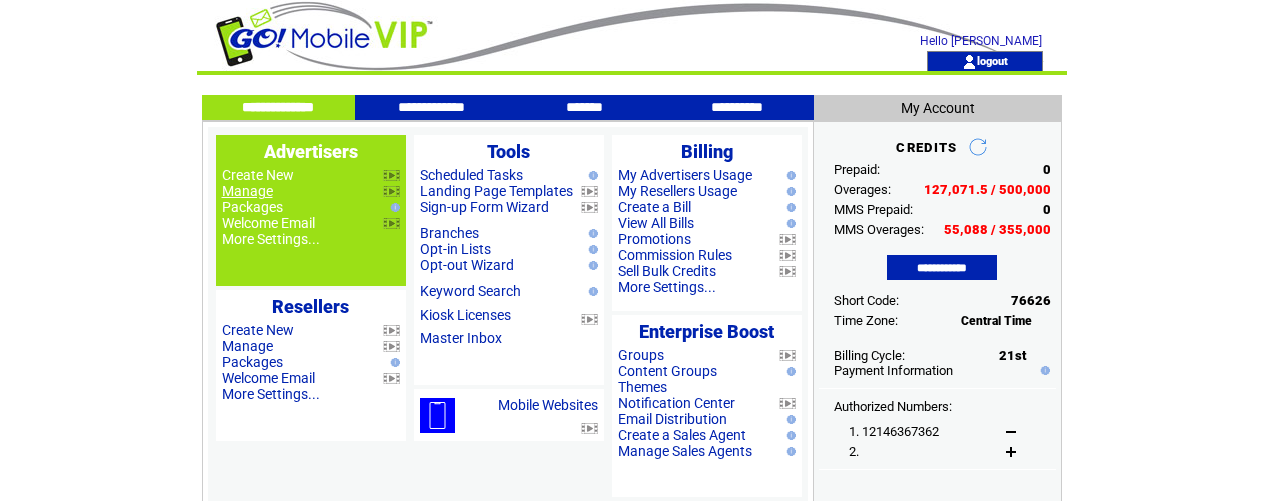 click on "Manage" at bounding box center [247, 191] 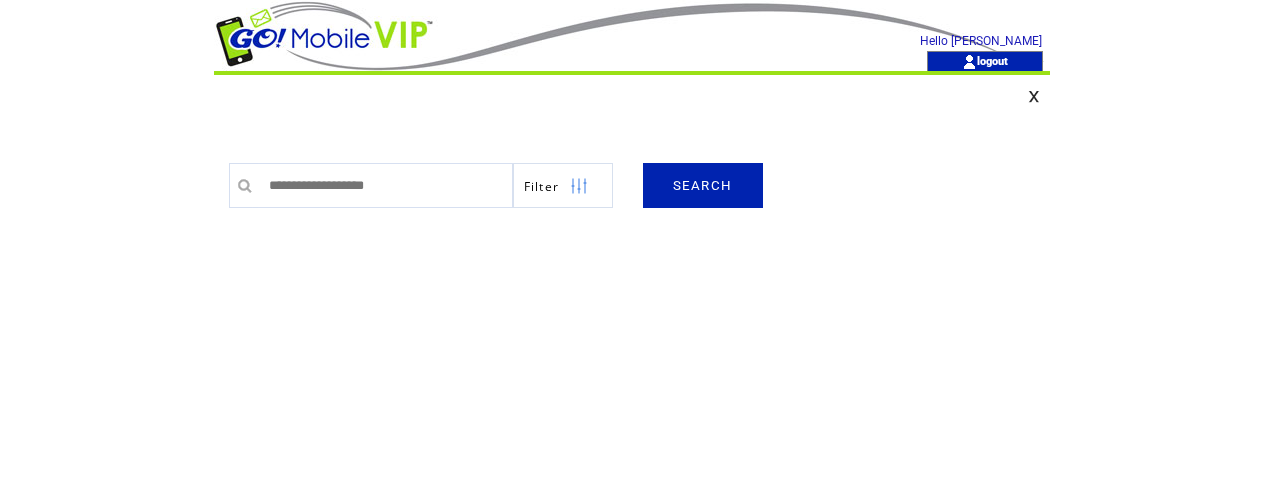 scroll, scrollTop: 0, scrollLeft: 0, axis: both 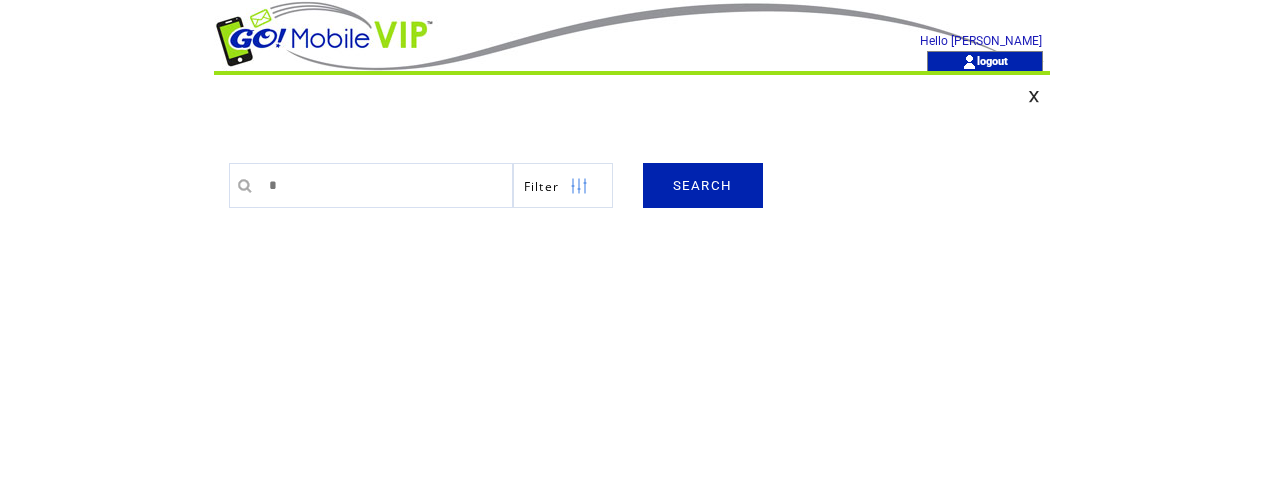 type on "*****" 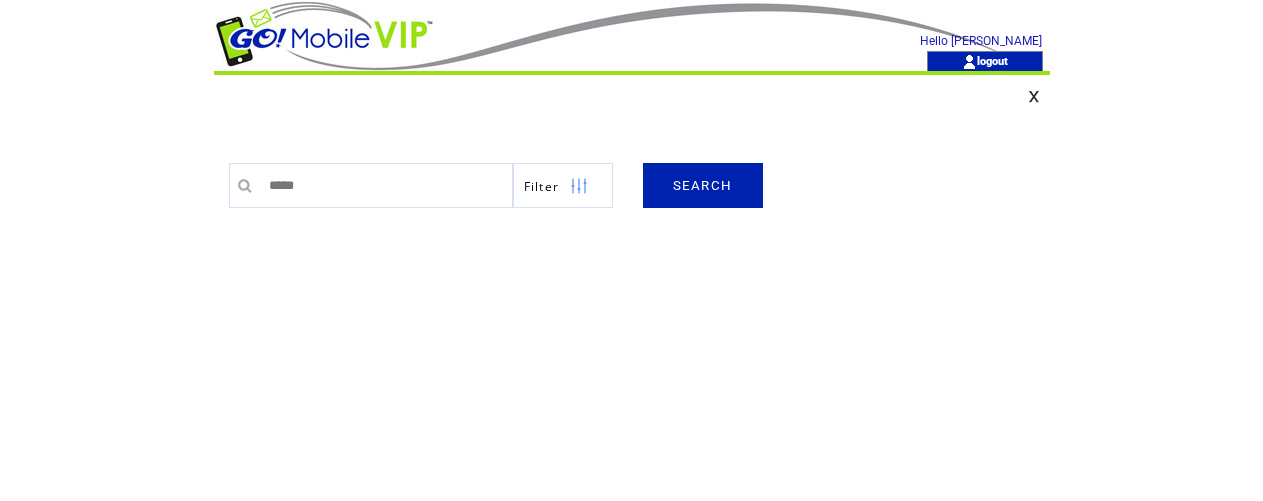 click on "SEARCH" at bounding box center (703, 185) 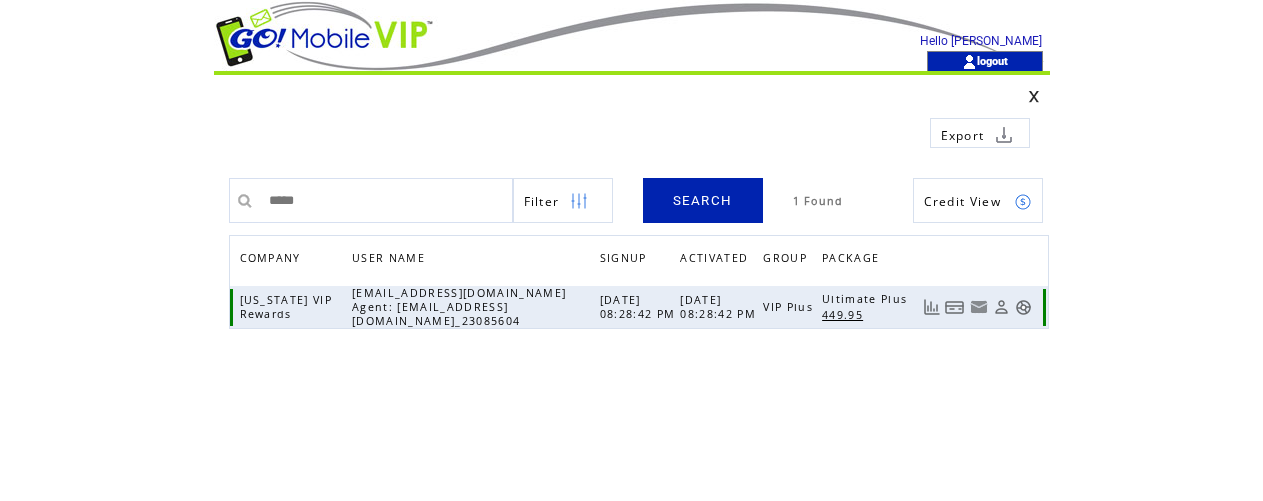 scroll, scrollTop: 0, scrollLeft: 0, axis: both 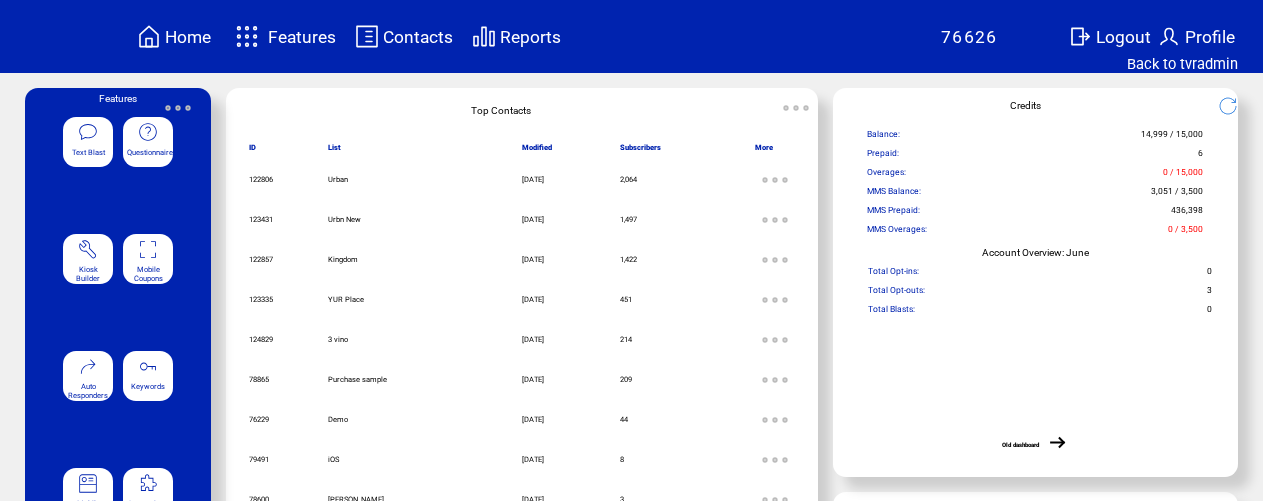 click on "Features" at bounding box center (302, 37) 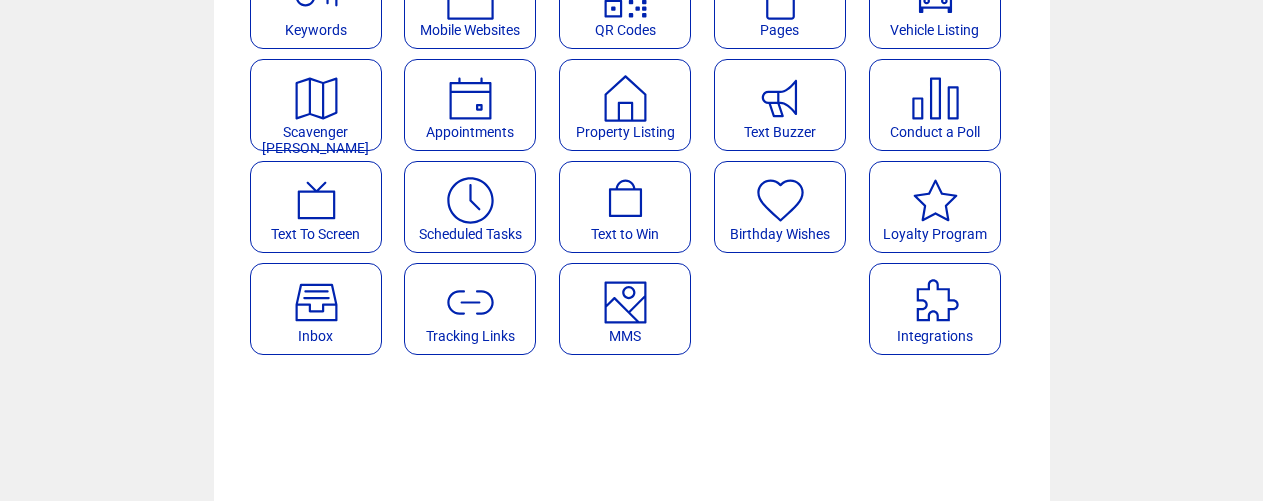 scroll, scrollTop: 371, scrollLeft: 0, axis: vertical 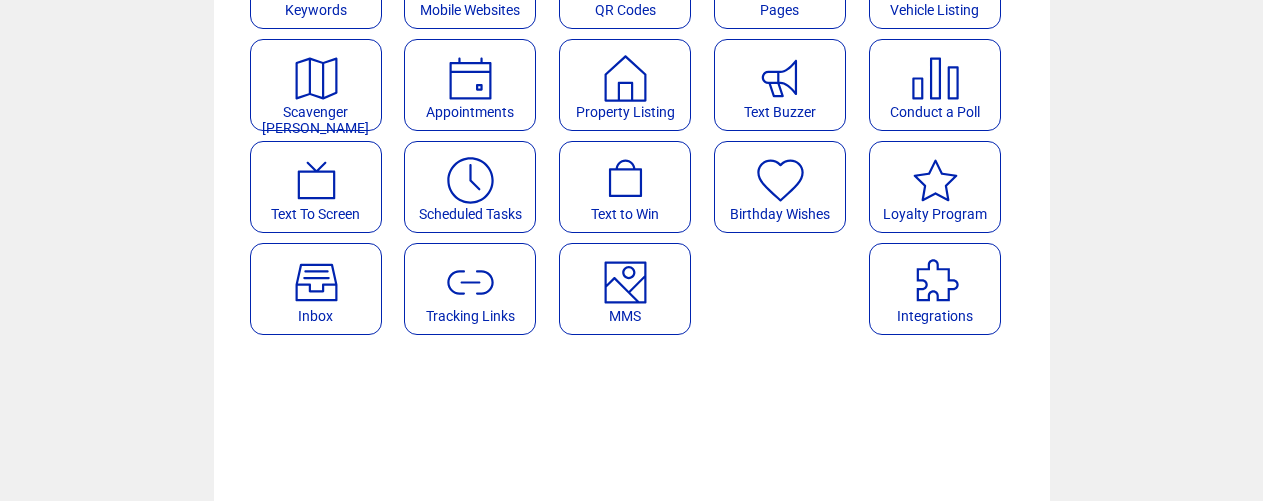 click at bounding box center [625, 275] 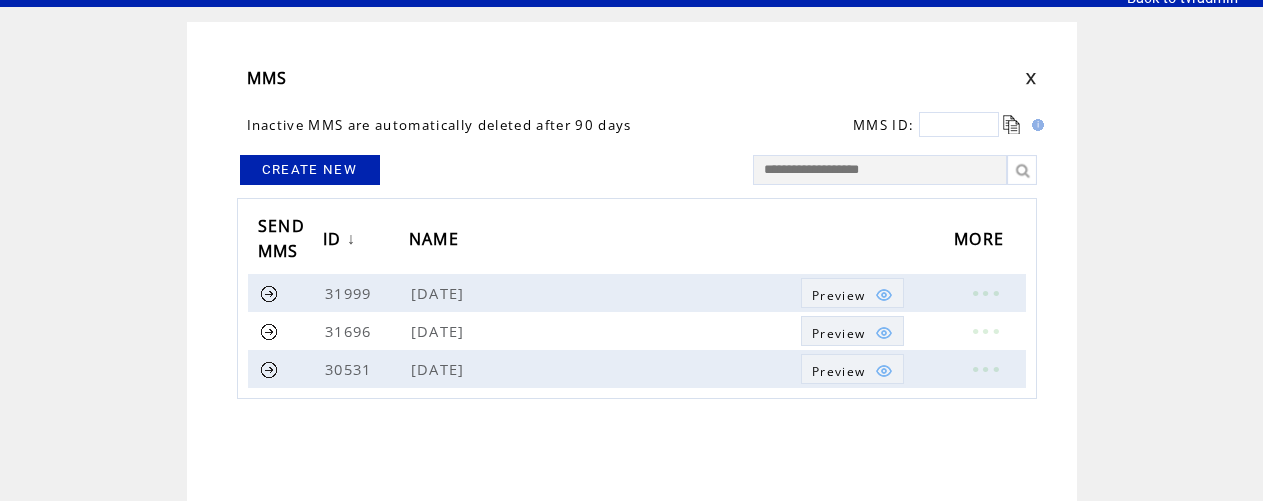 scroll, scrollTop: 69, scrollLeft: 0, axis: vertical 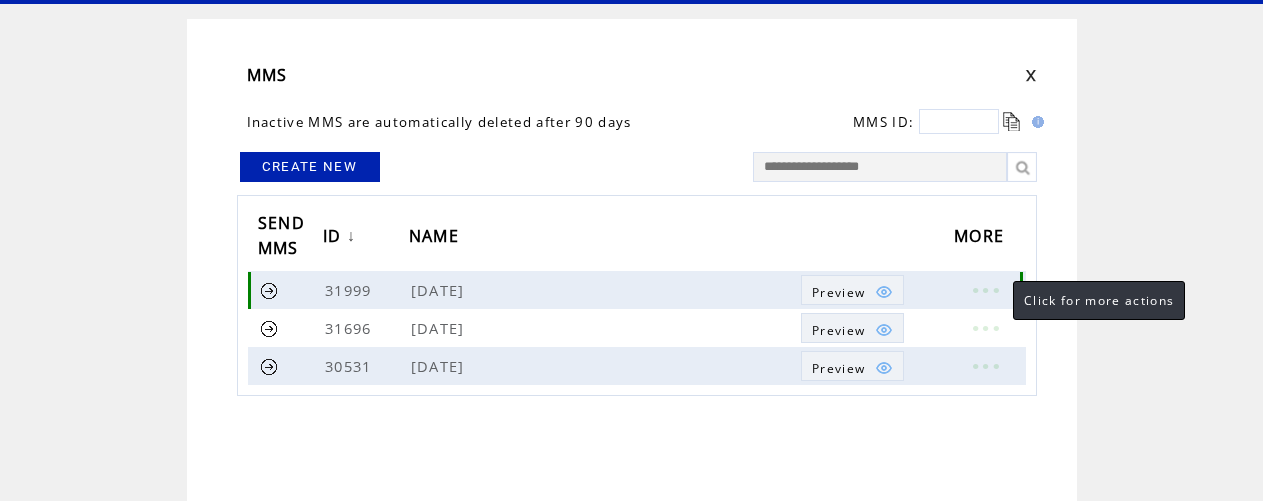 click at bounding box center [985, 290] 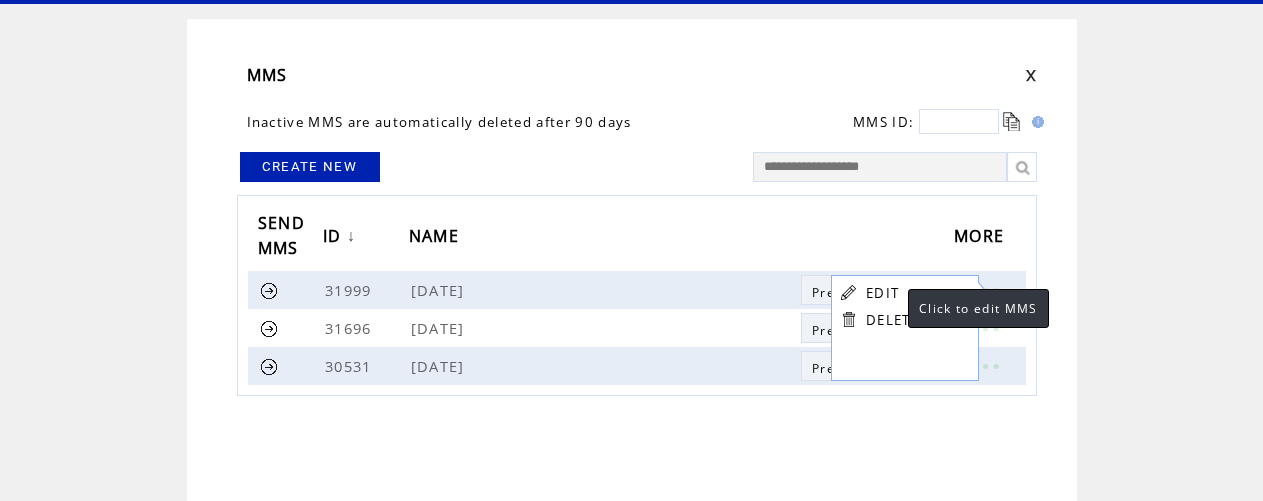 click on "EDIT" at bounding box center (882, 293) 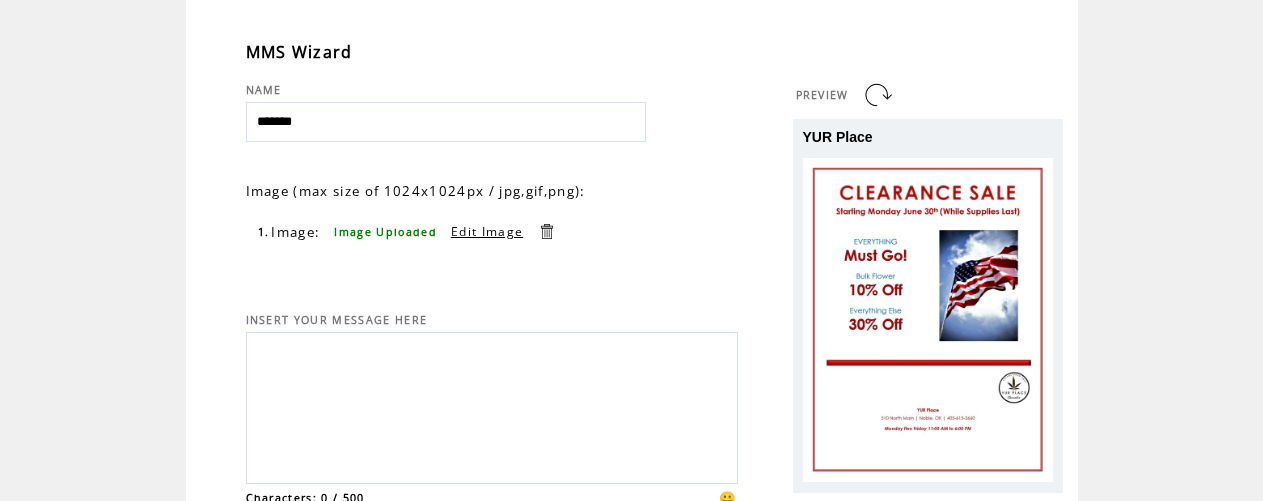 scroll, scrollTop: 94, scrollLeft: 0, axis: vertical 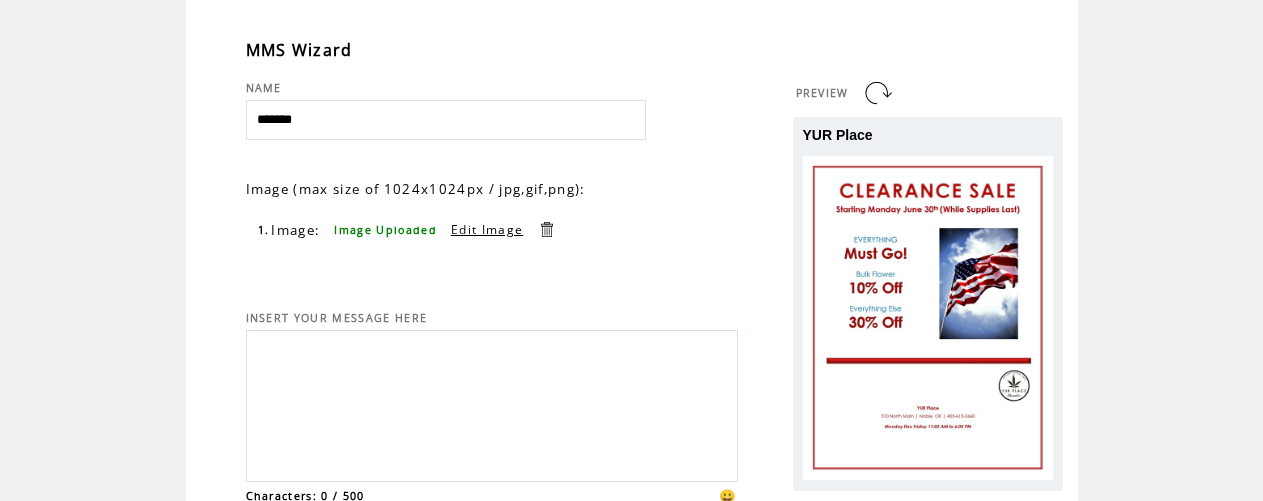 click on "Edit Image" at bounding box center [487, 229] 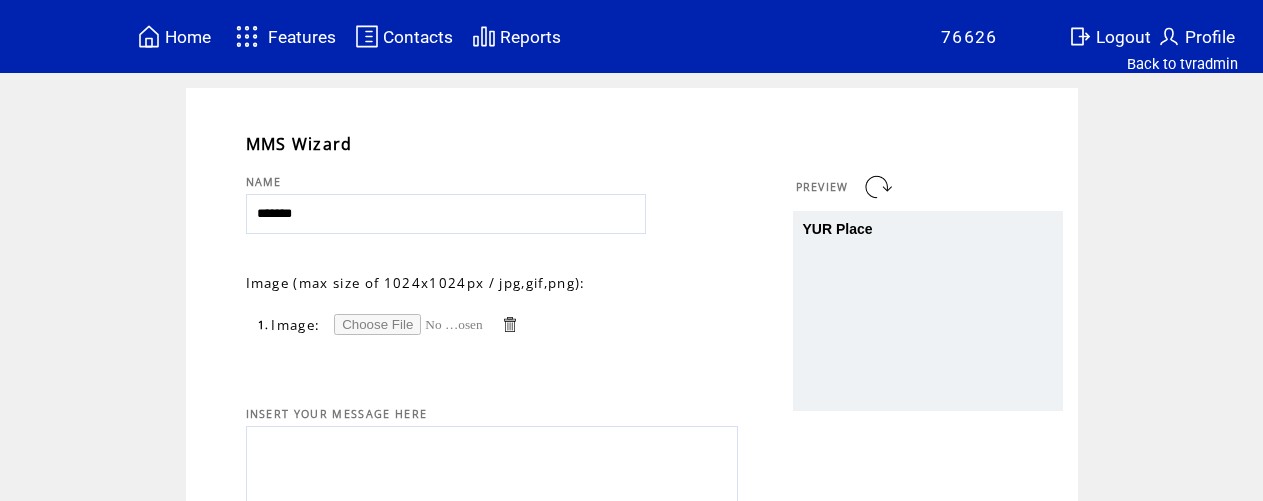scroll, scrollTop: 0, scrollLeft: 0, axis: both 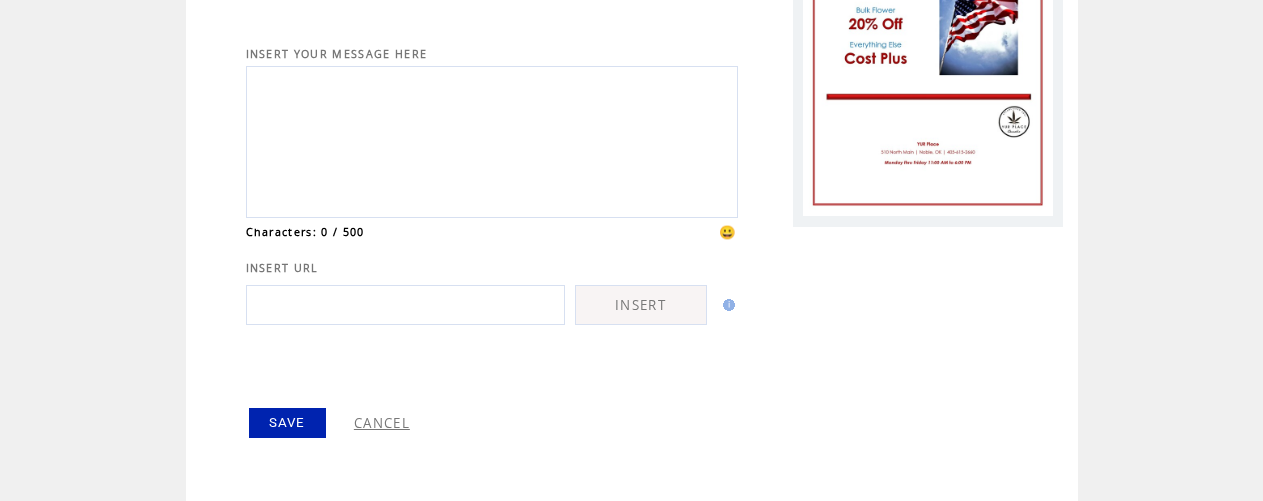 click on "SAVE" at bounding box center (287, 423) 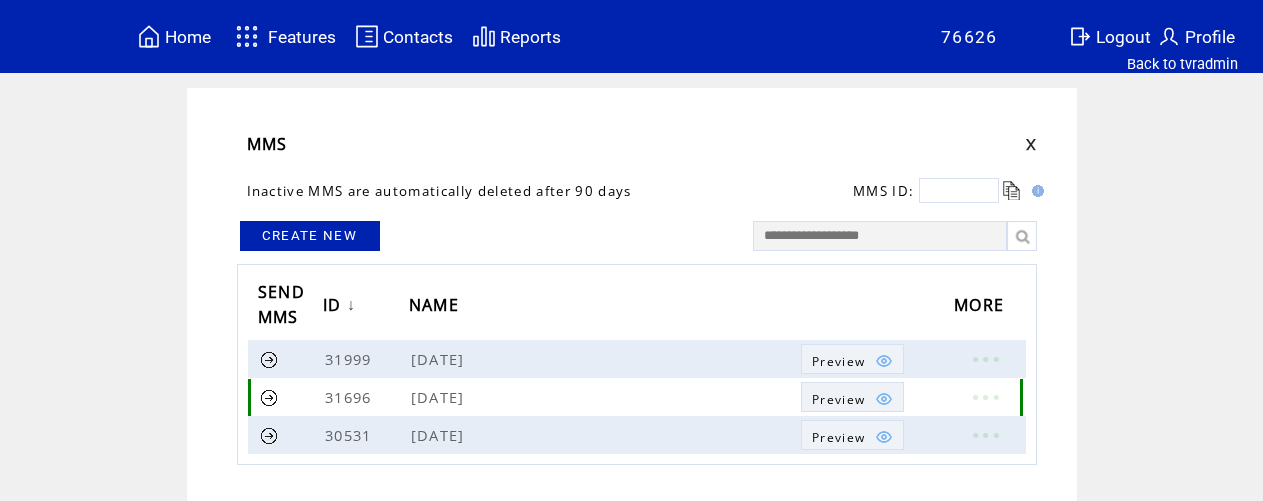 scroll, scrollTop: 0, scrollLeft: 0, axis: both 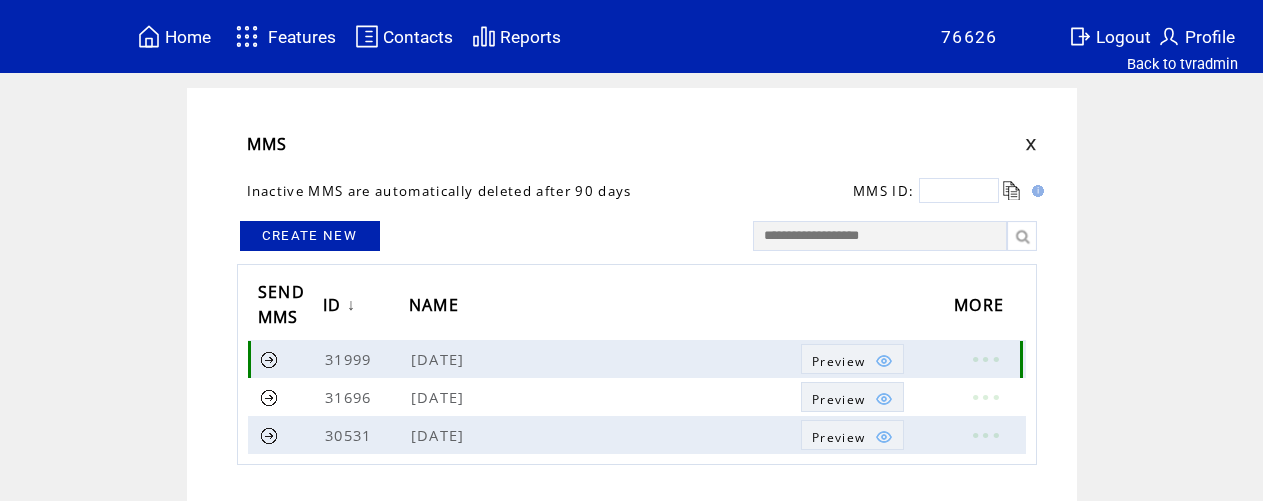click at bounding box center (269, 359) 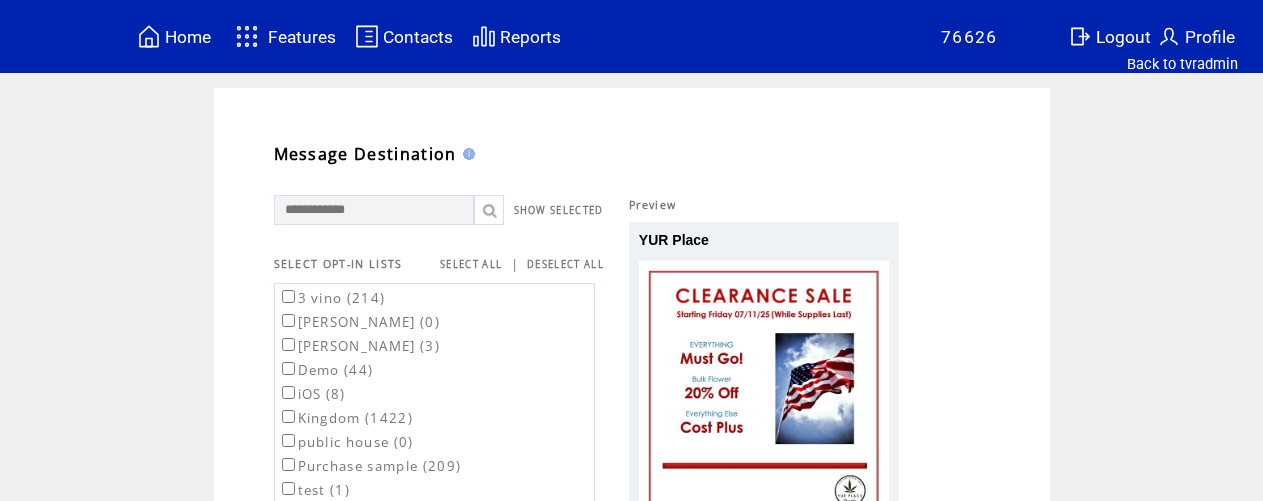 scroll, scrollTop: 0, scrollLeft: 0, axis: both 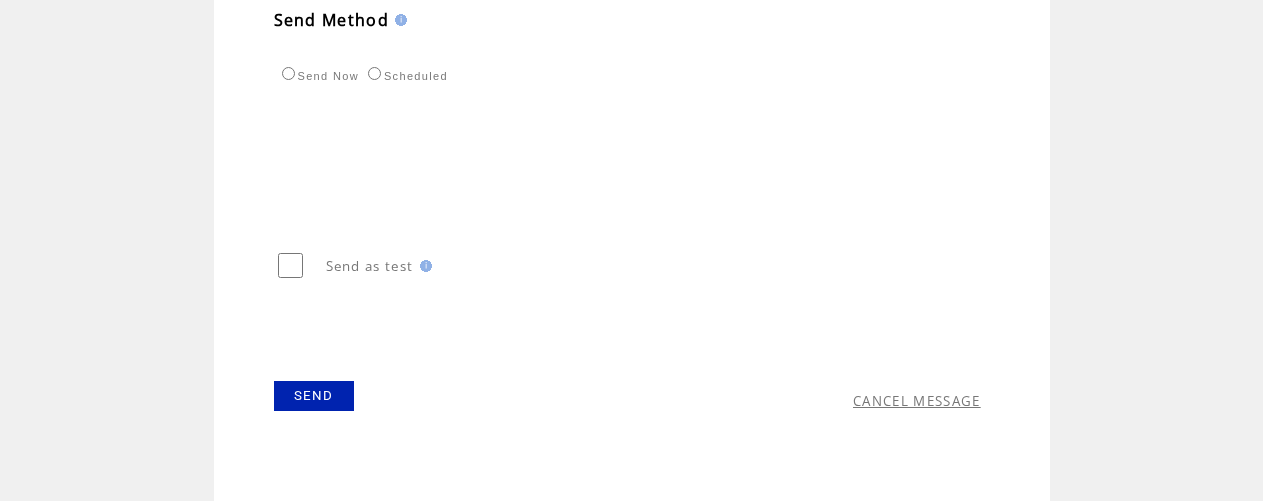 click on "SEND" at bounding box center [314, 396] 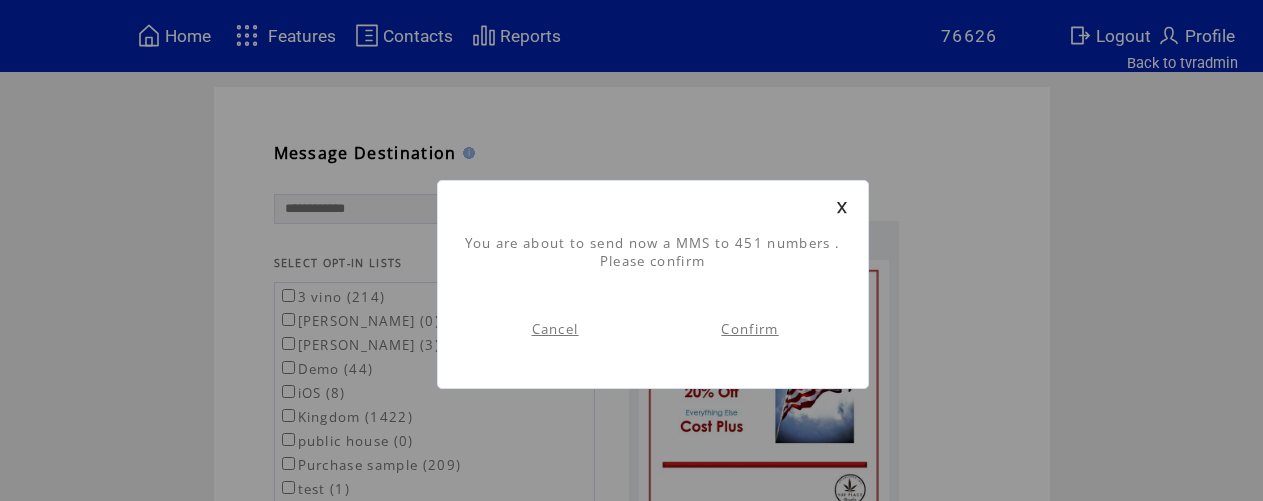scroll, scrollTop: 1, scrollLeft: 0, axis: vertical 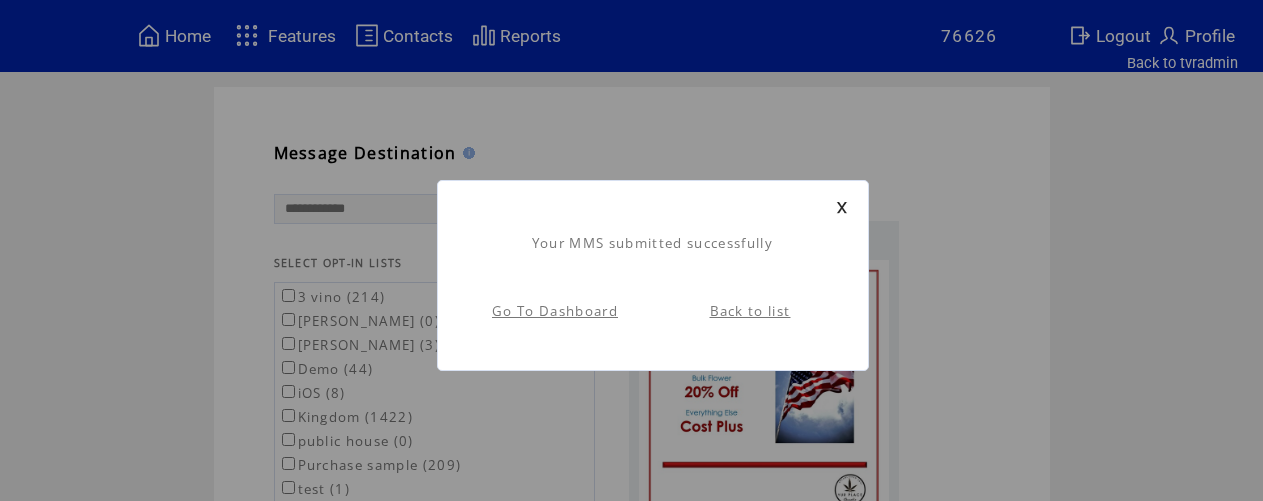 click on "Go To Dashboard" at bounding box center (555, 311) 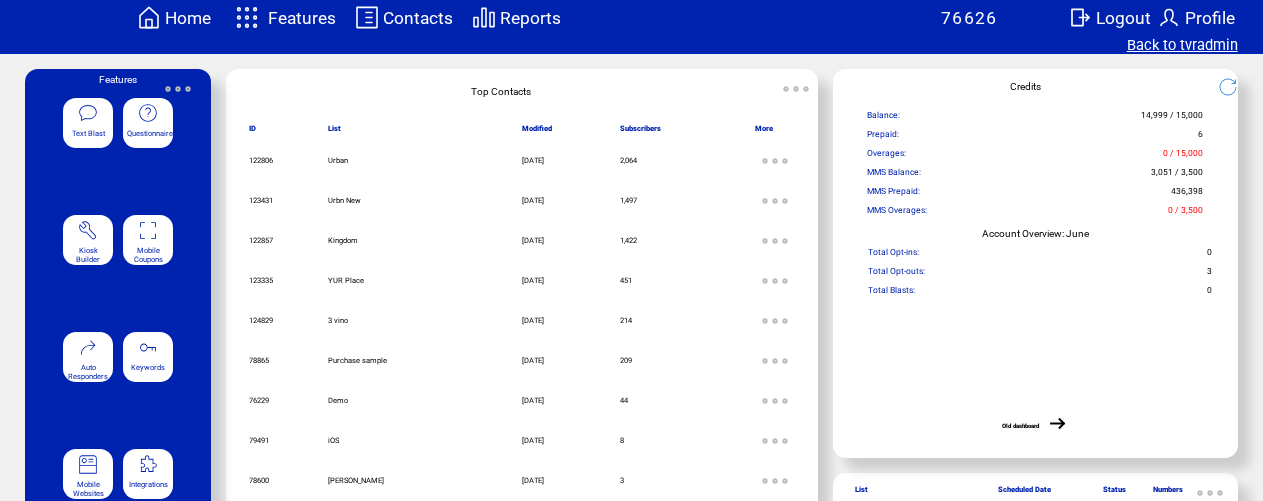 scroll, scrollTop: 0, scrollLeft: 0, axis: both 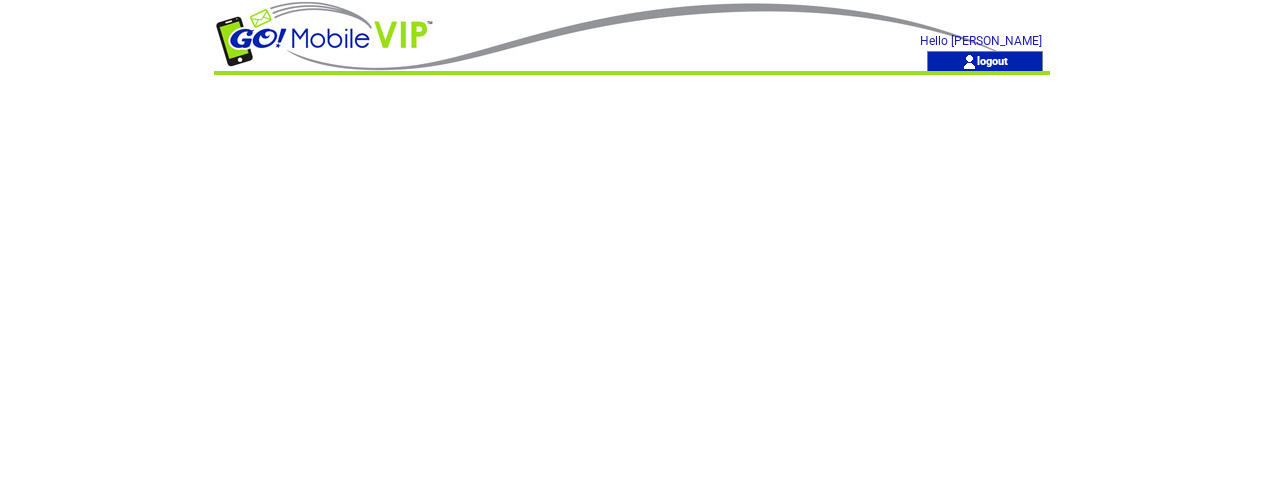 click at bounding box center [530, 25] 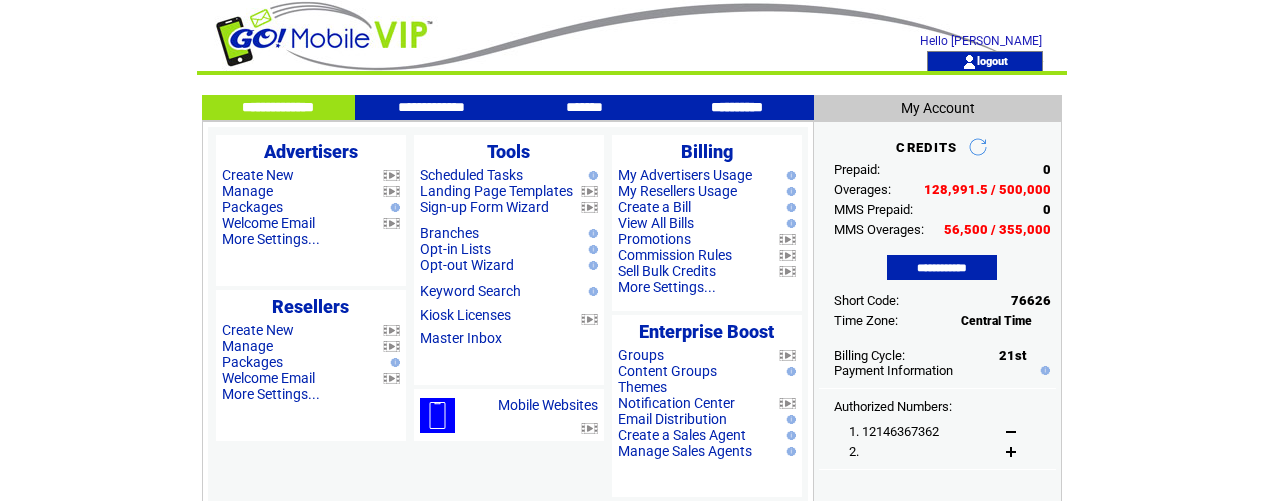 click on "**********" at bounding box center [737, 107] 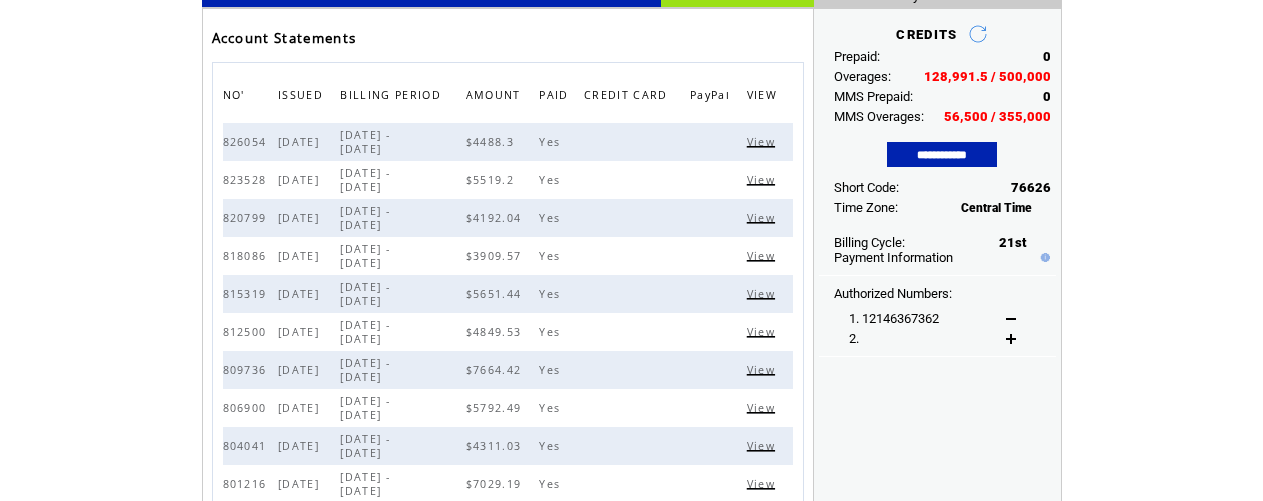 scroll, scrollTop: 106, scrollLeft: 0, axis: vertical 